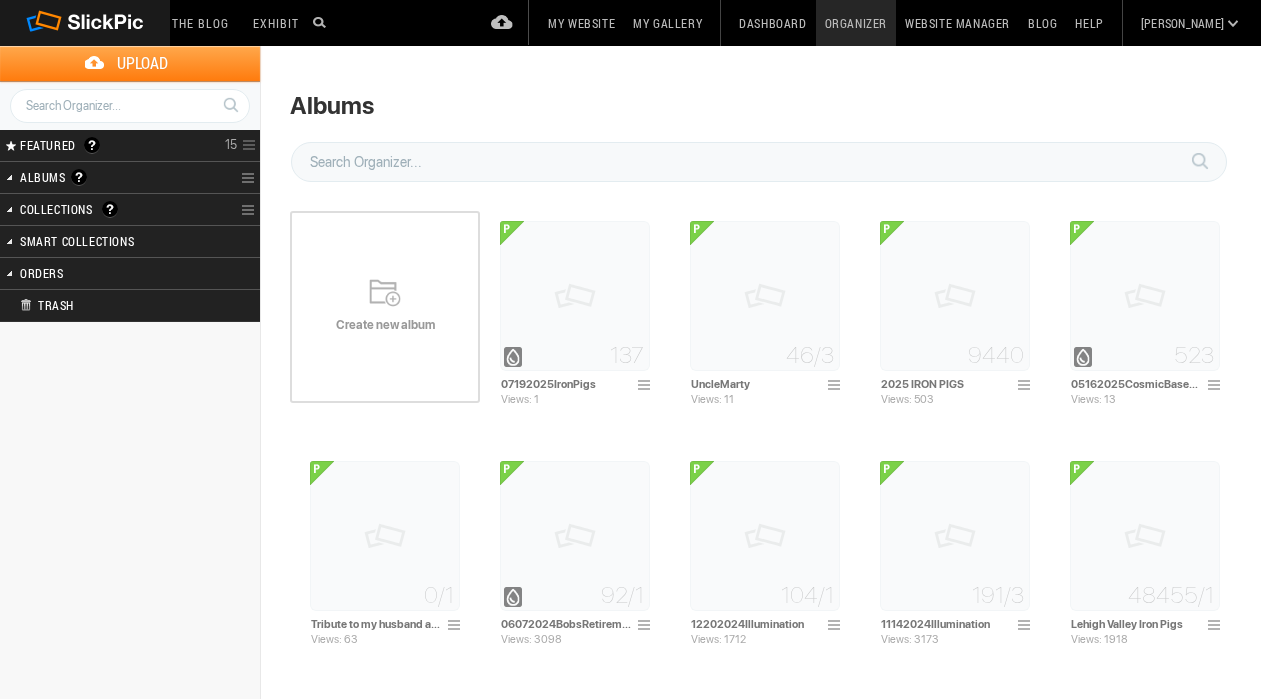 scroll, scrollTop: 0, scrollLeft: 0, axis: both 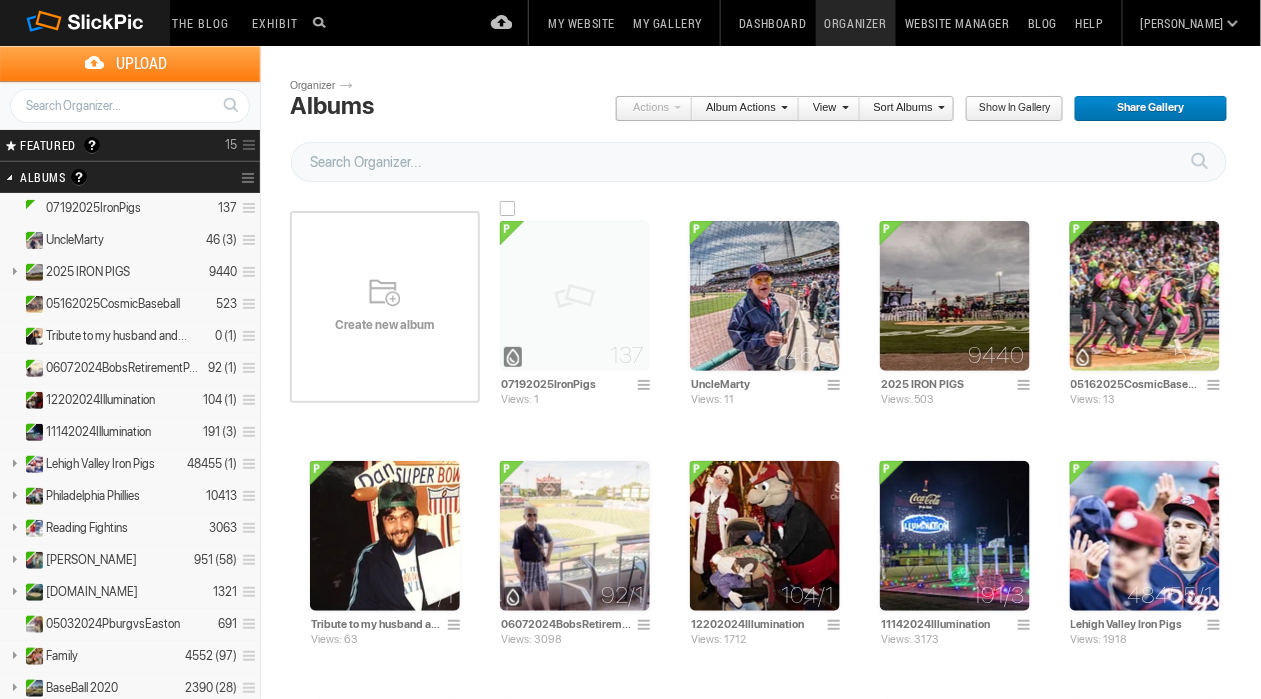 click at bounding box center (575, 296) 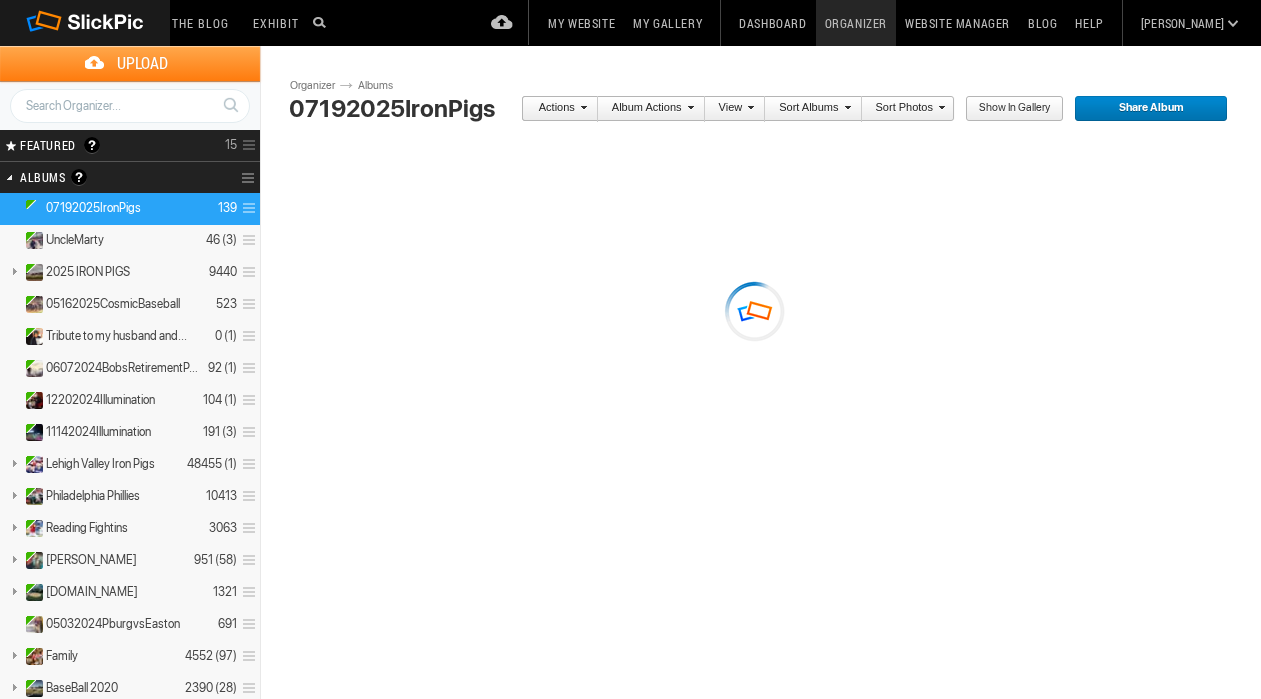 scroll, scrollTop: 0, scrollLeft: 0, axis: both 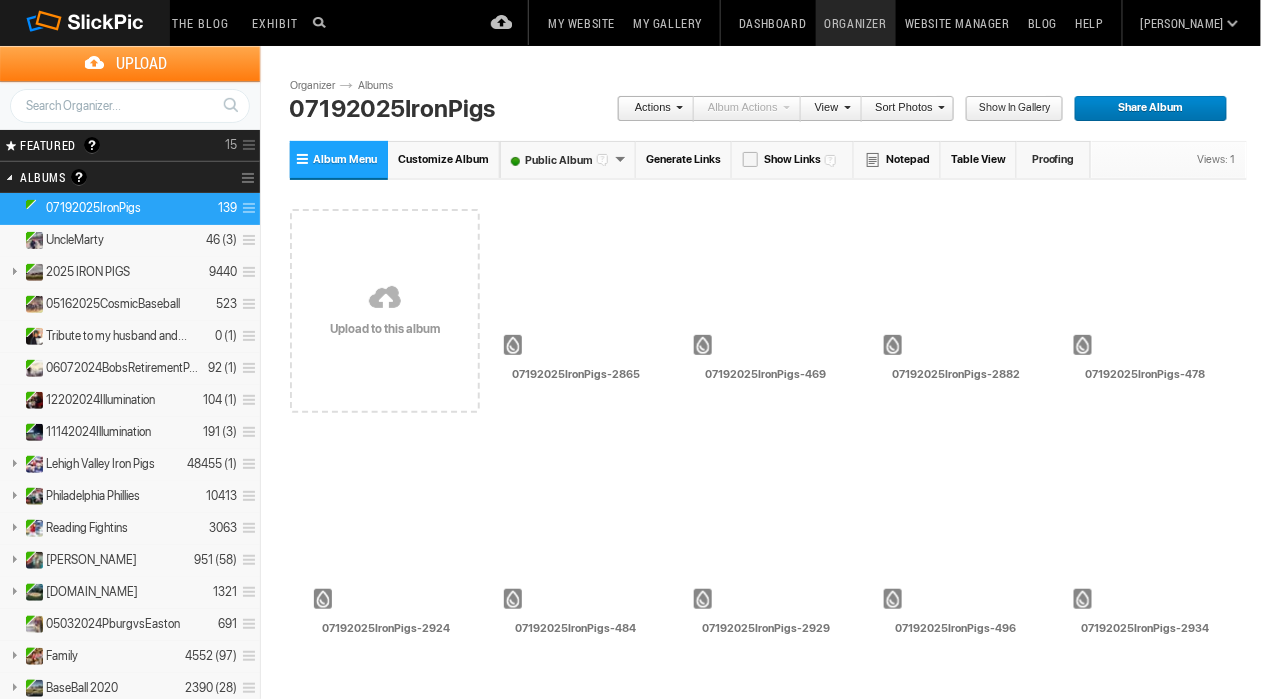 click on "Sort Photos" at bounding box center [903, 109] 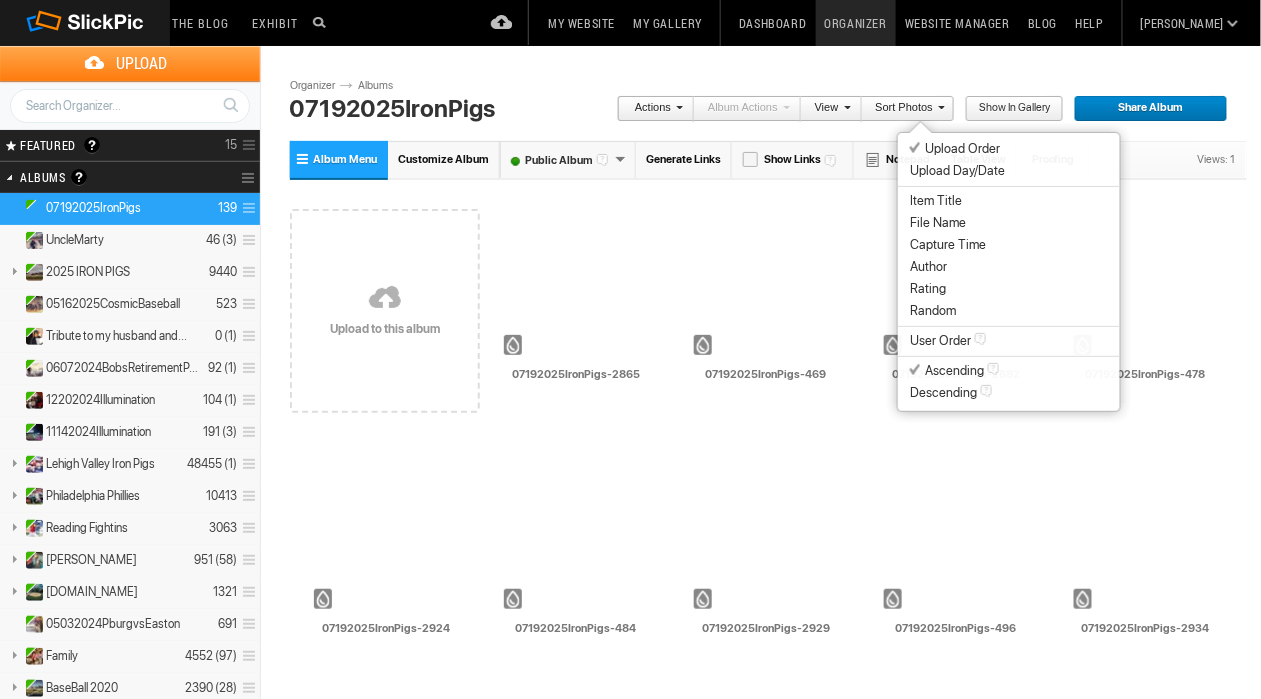 click on "Capture Time" at bounding box center [948, 245] 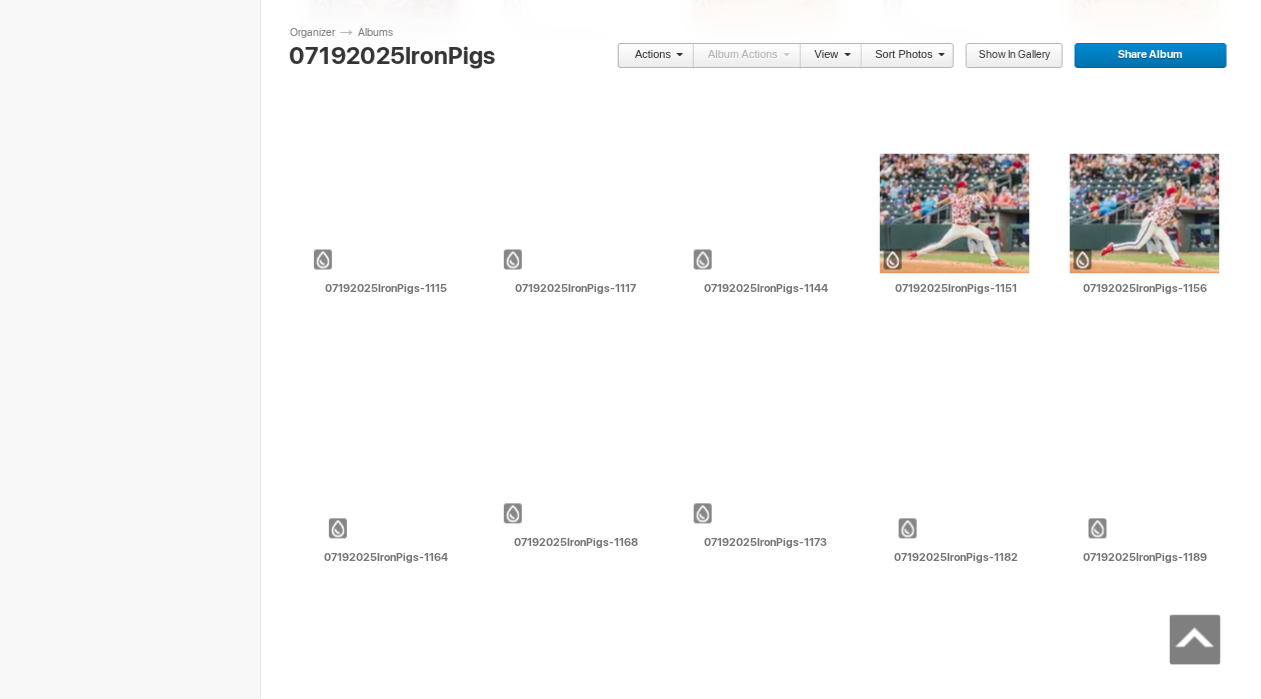 scroll, scrollTop: 2905, scrollLeft: 0, axis: vertical 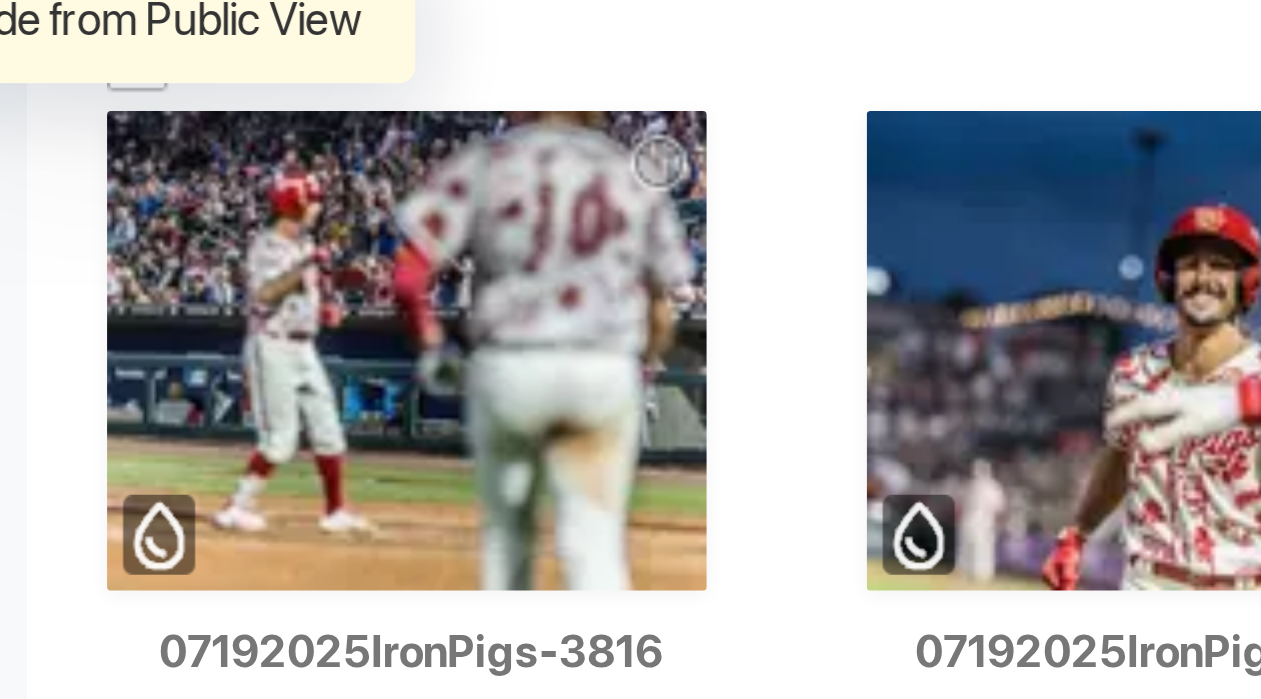 click at bounding box center (514, 425) 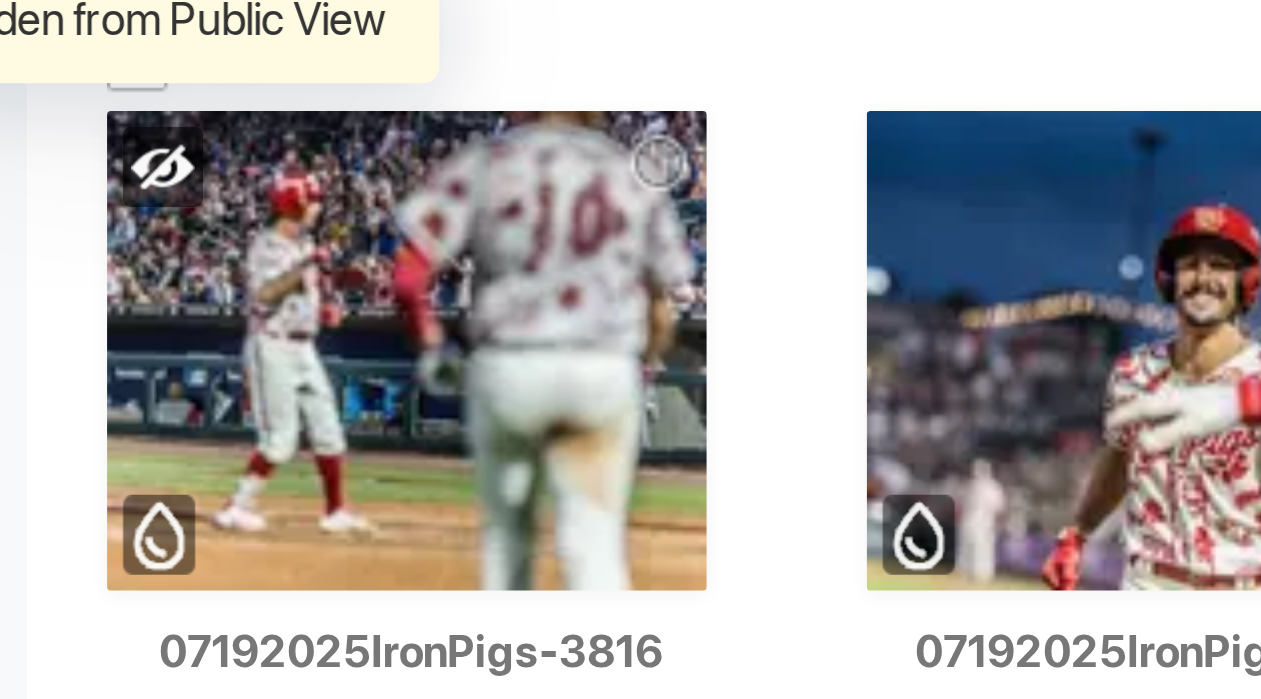 click at bounding box center (575, 471) 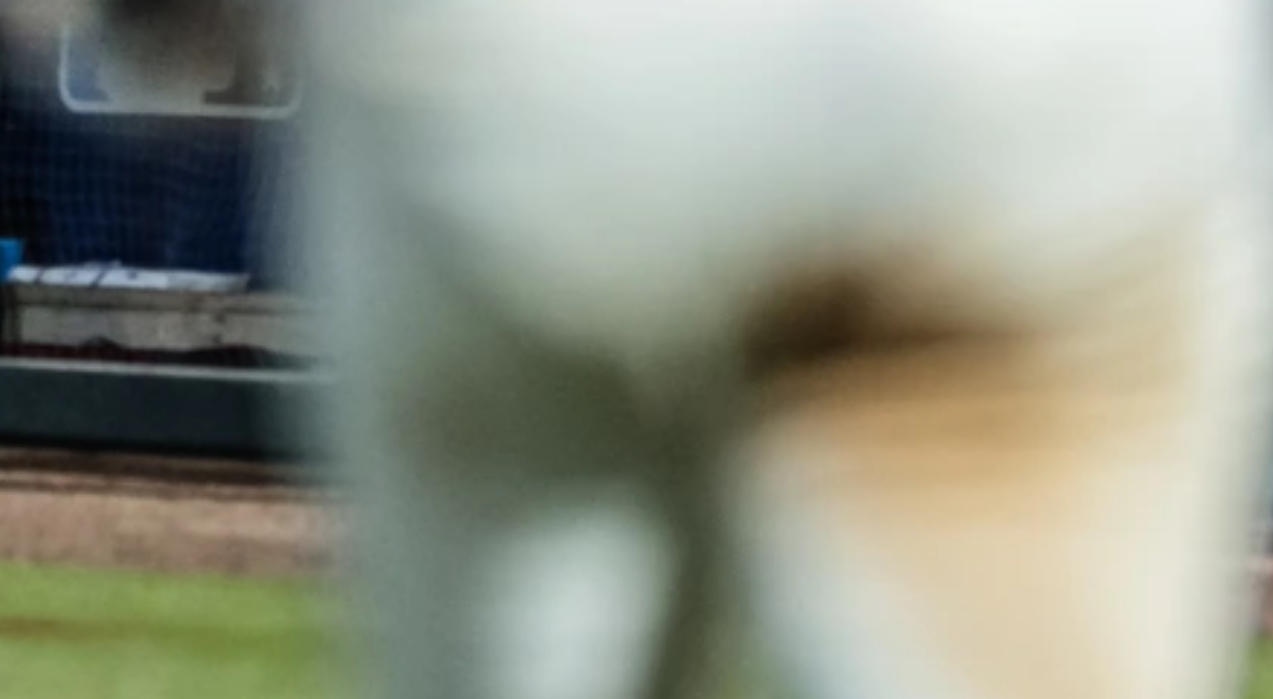 click 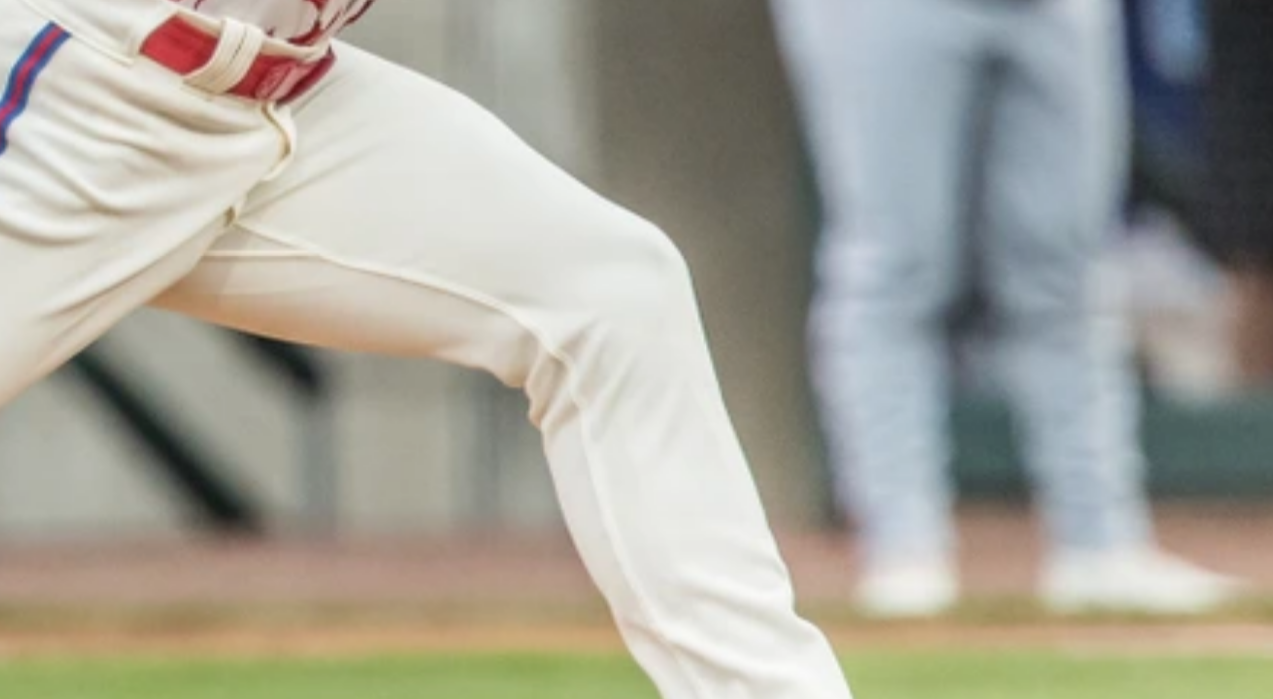 click 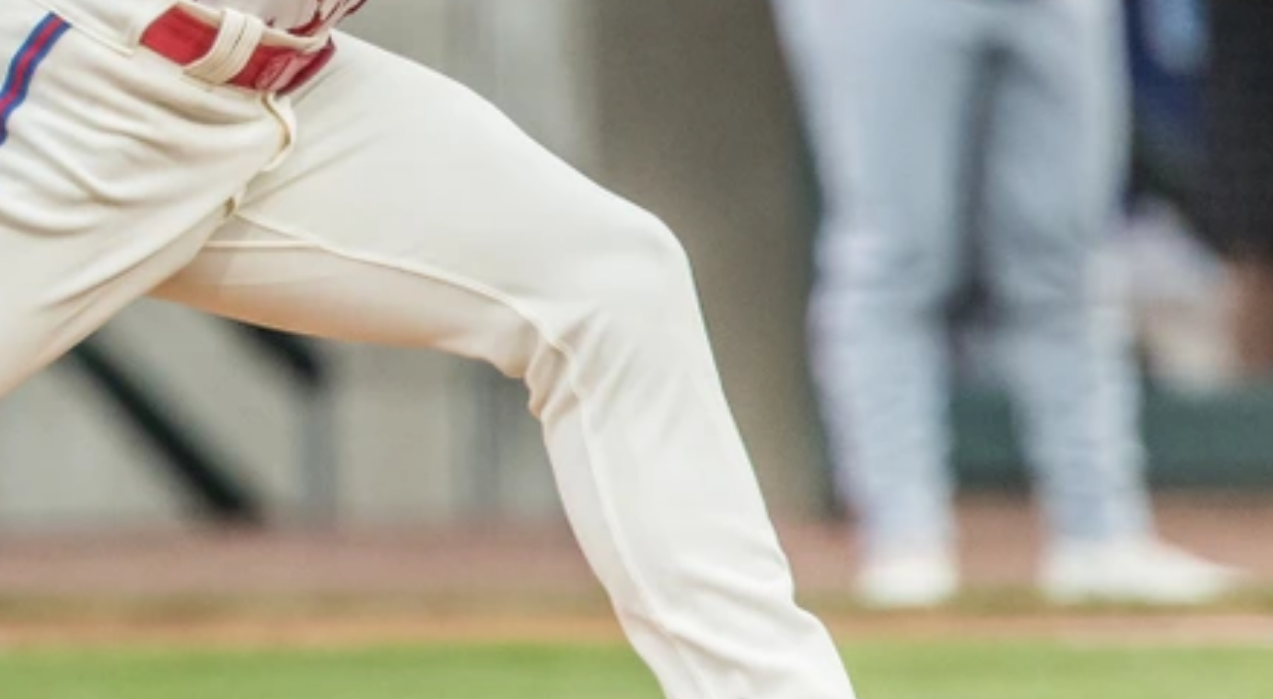 click 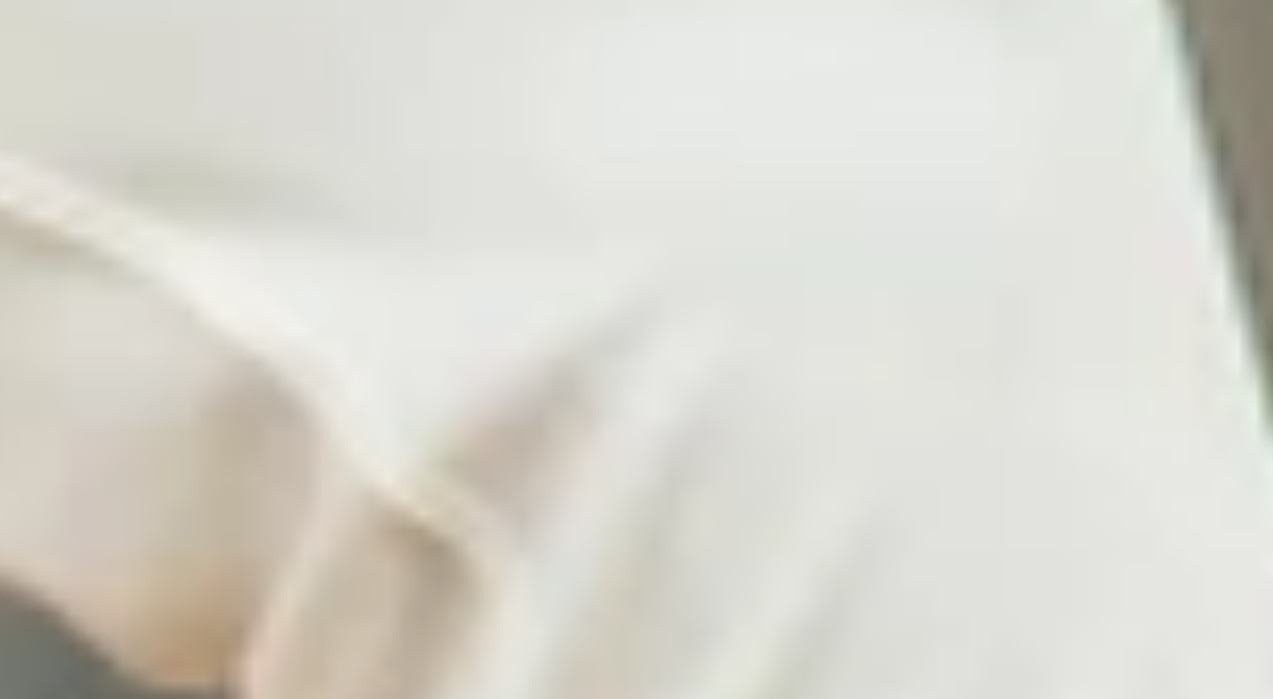click 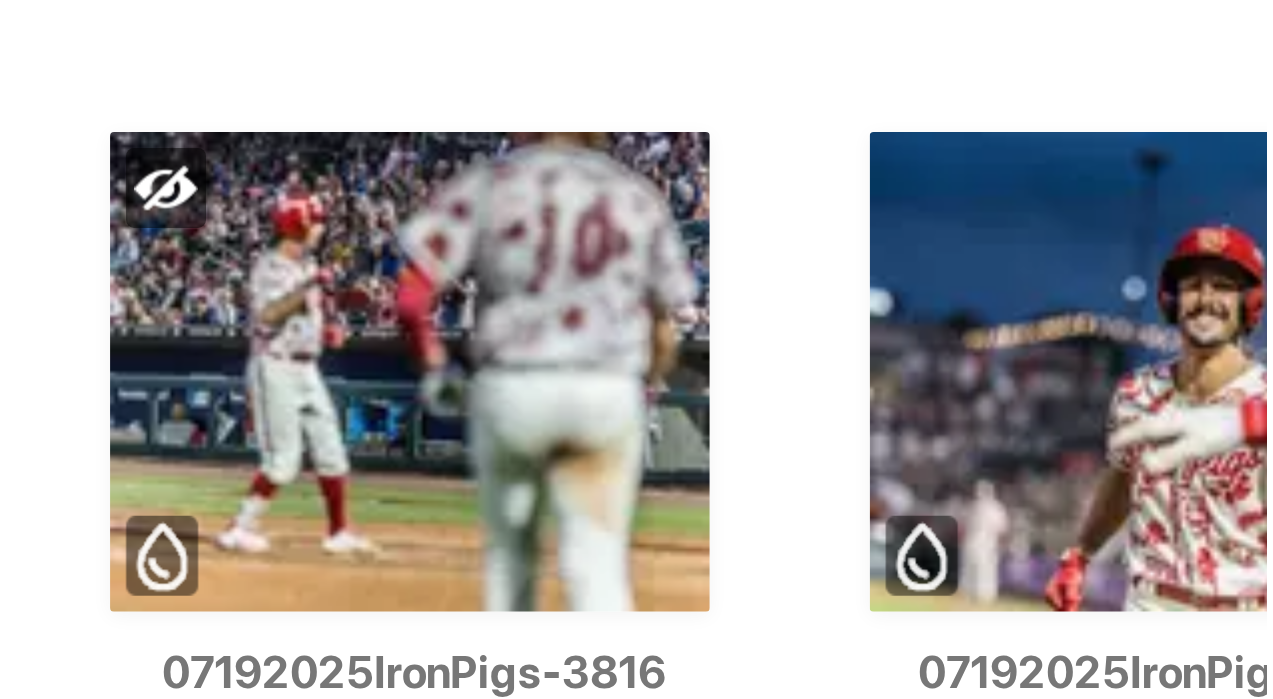 scroll, scrollTop: 6462, scrollLeft: 0, axis: vertical 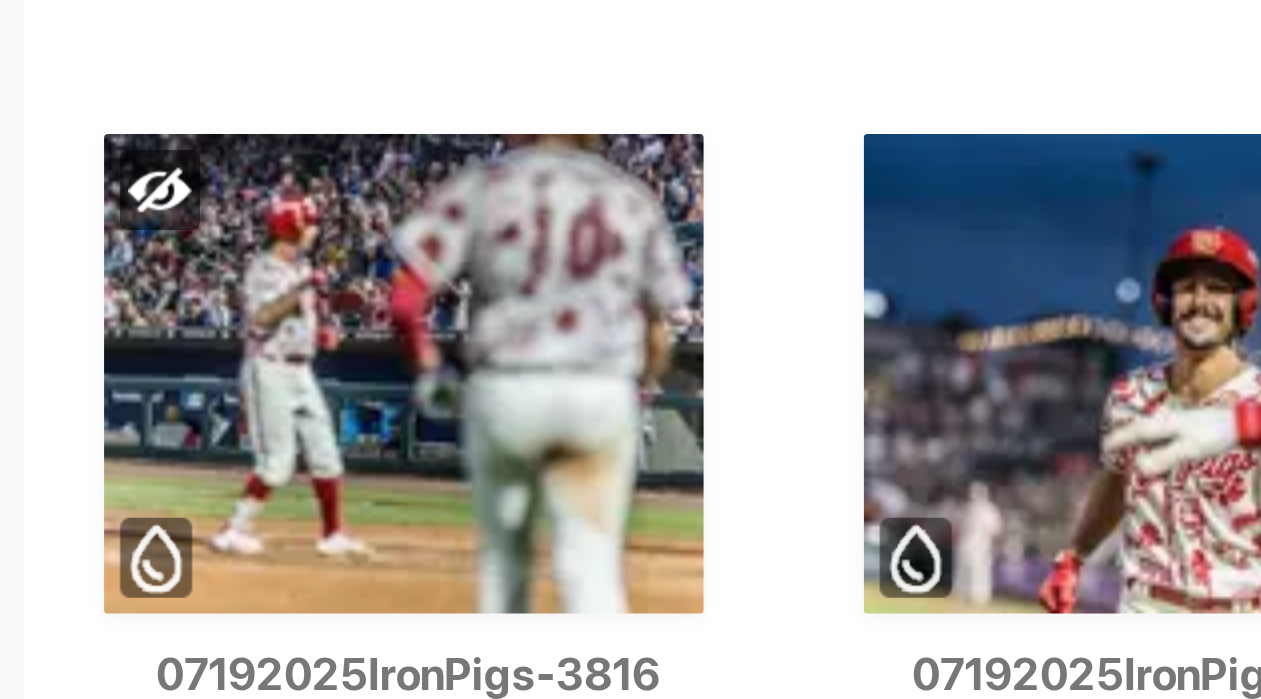 click at bounding box center [575, 471] 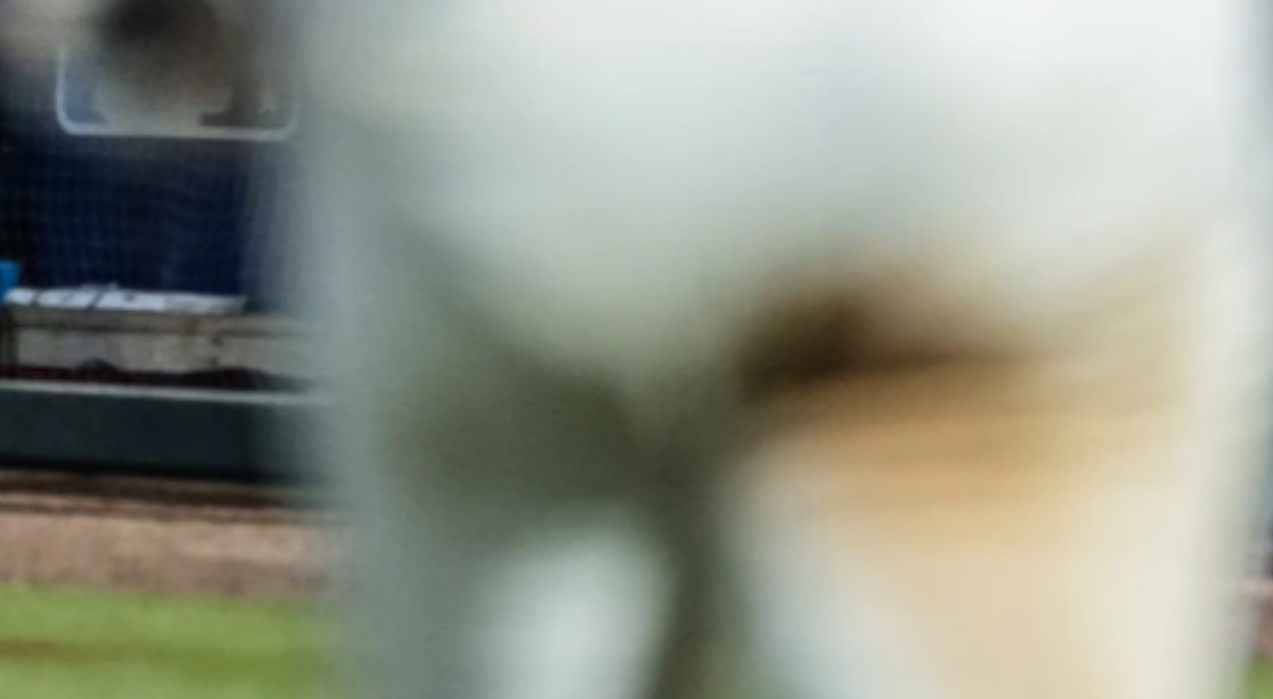 click 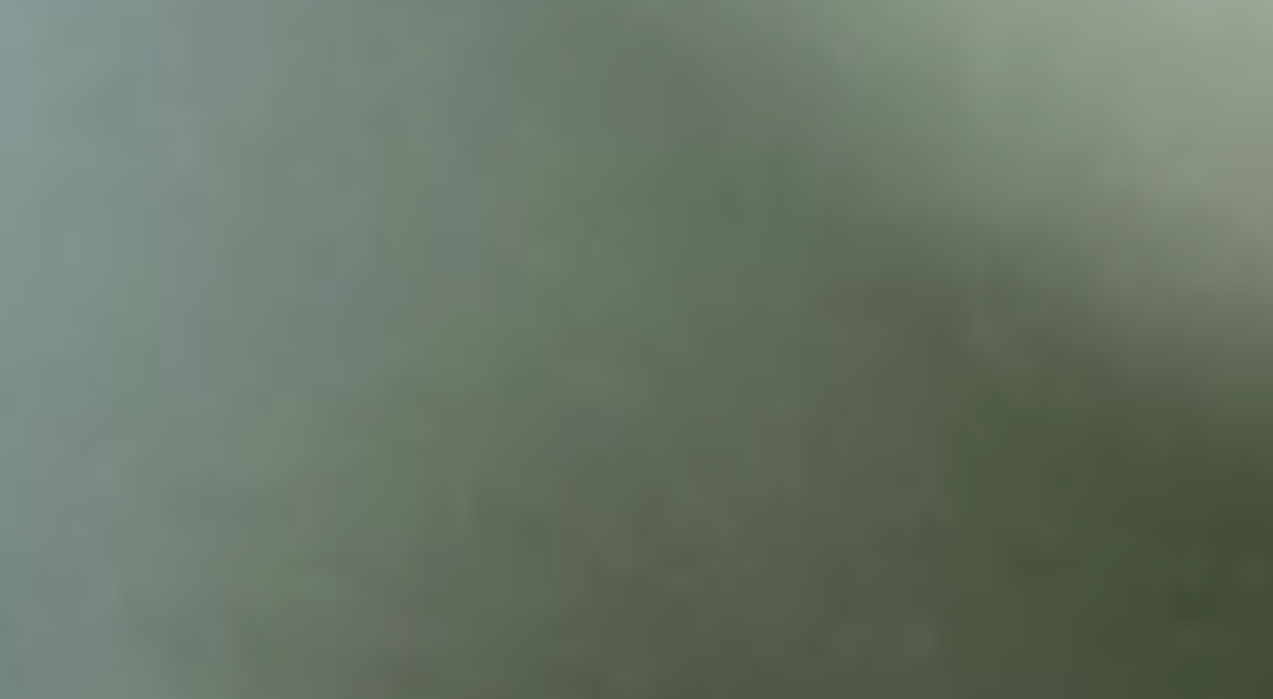 click 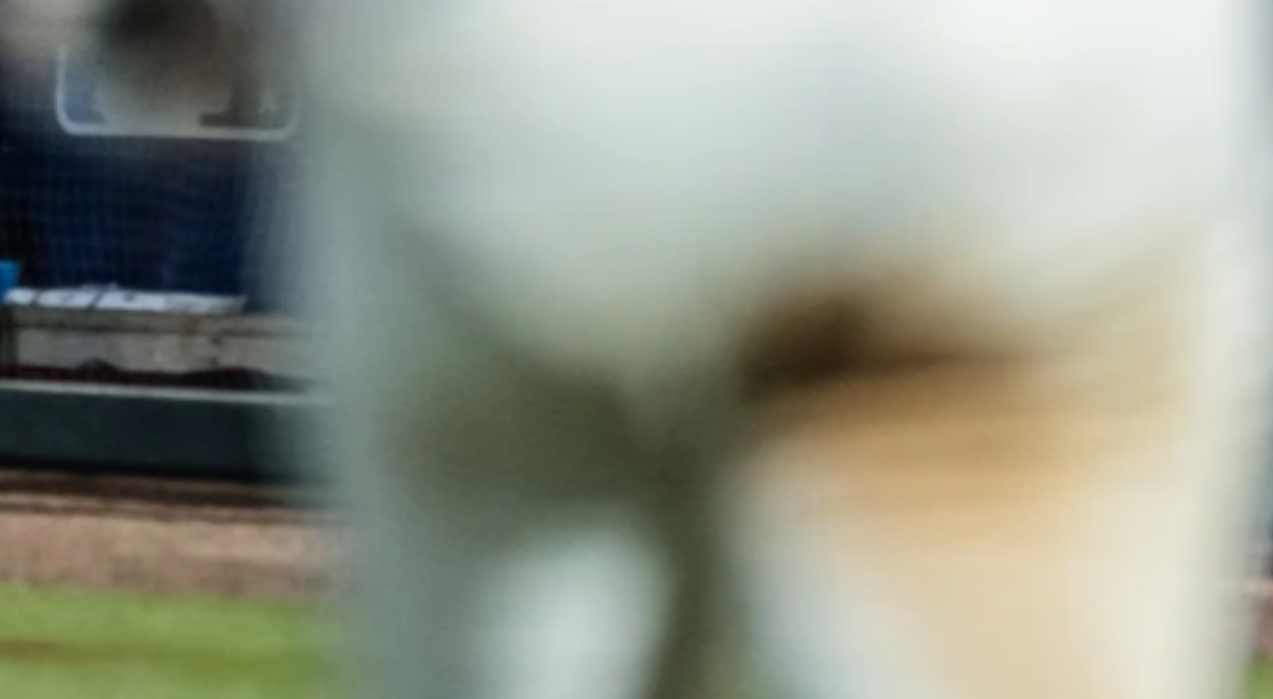 click 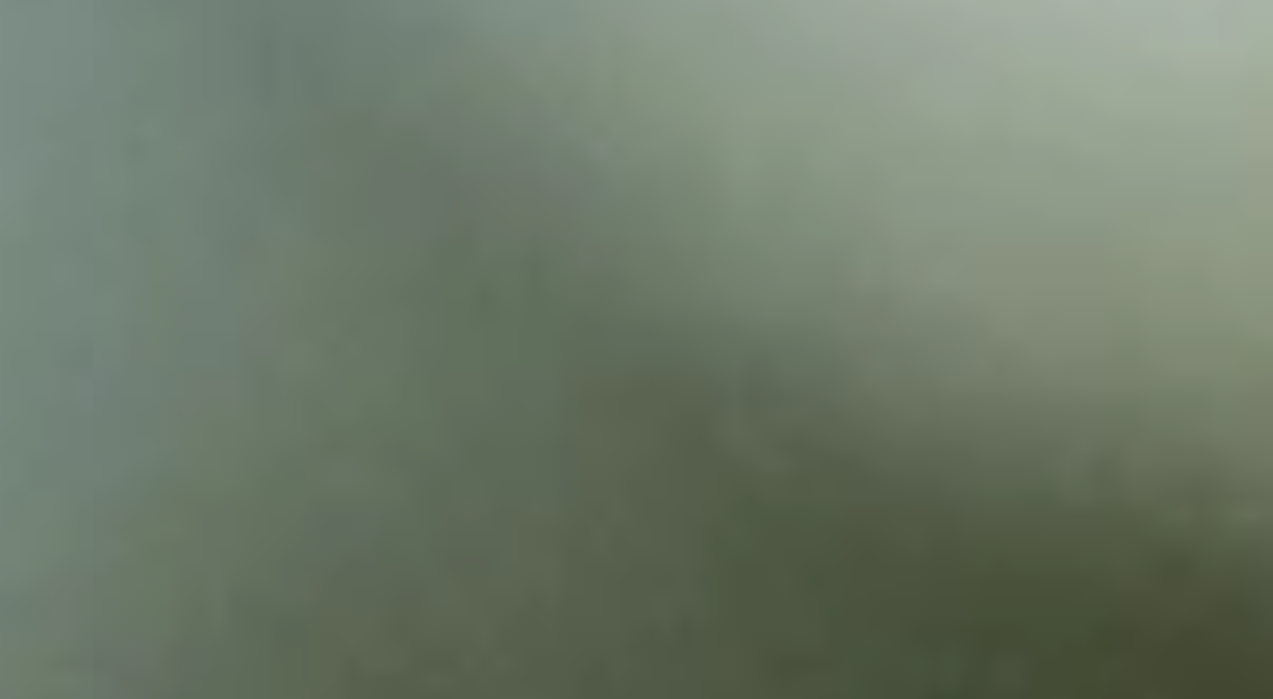 click 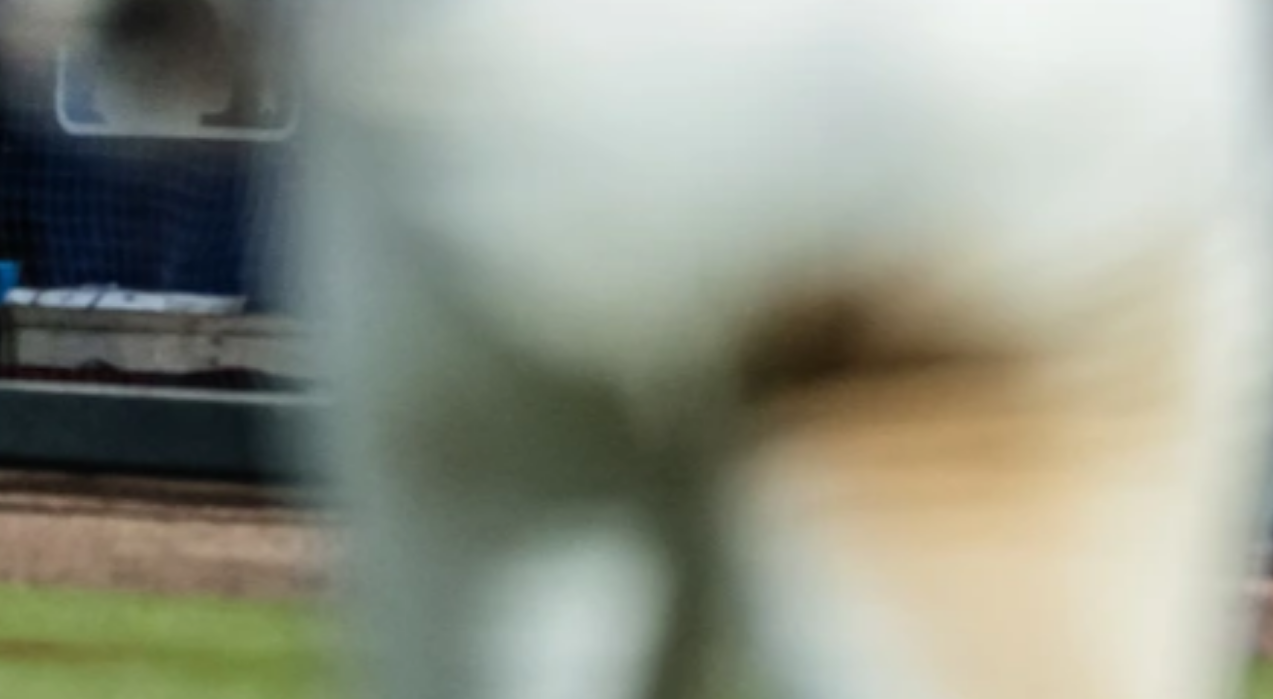 click 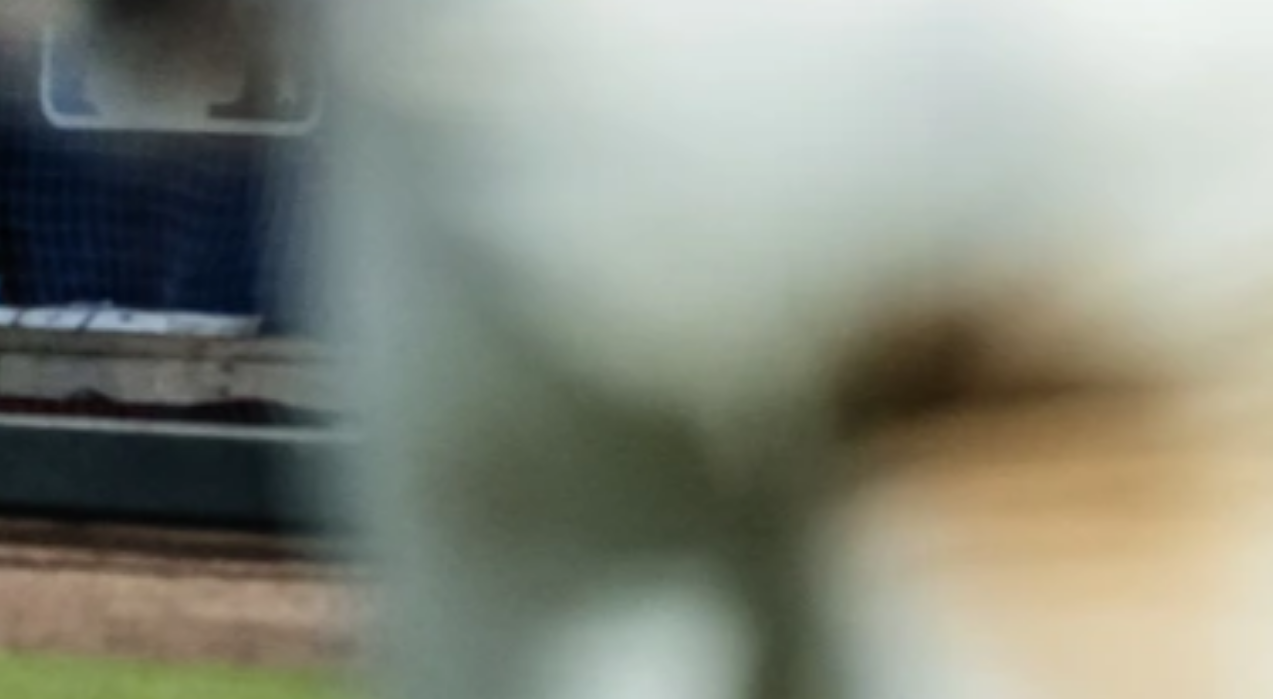 click 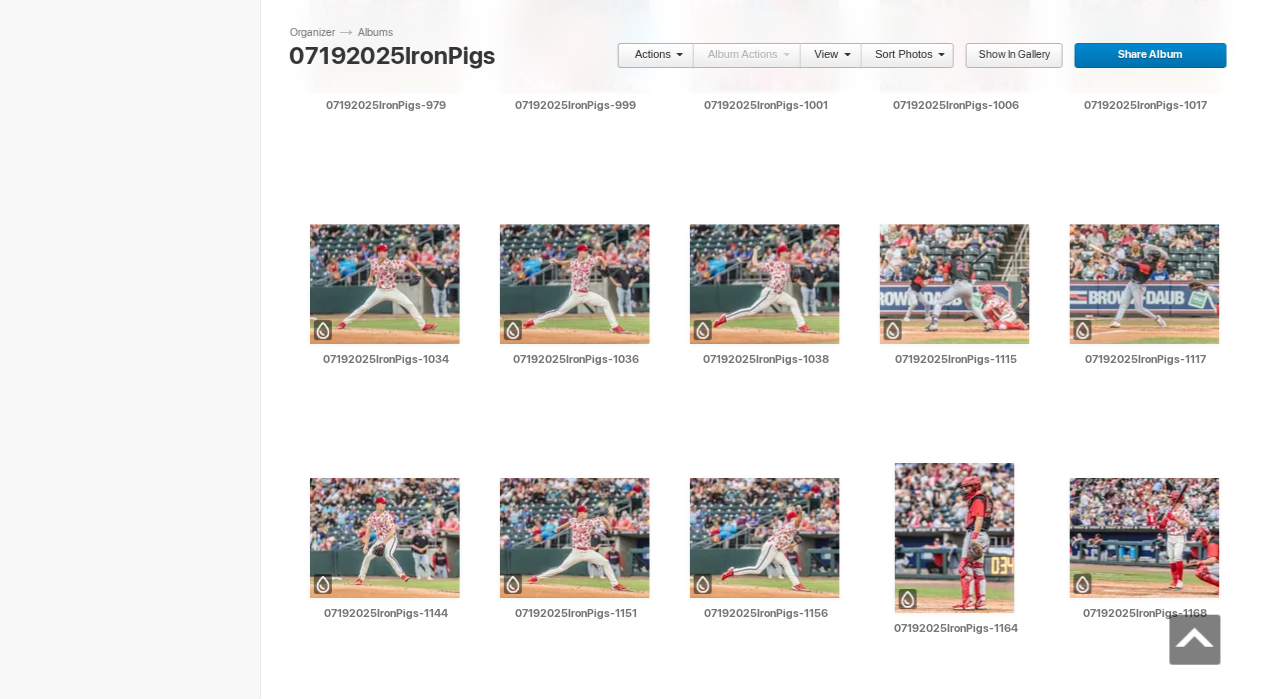 scroll, scrollTop: 3597, scrollLeft: 0, axis: vertical 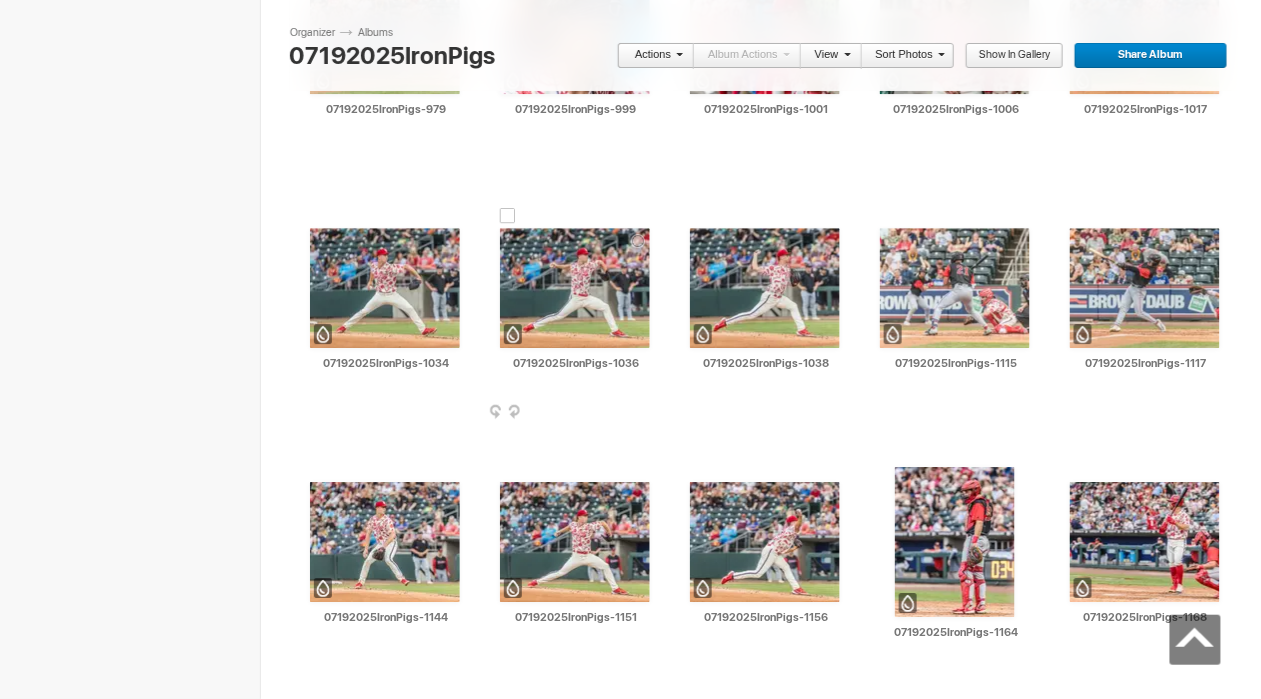 click at bounding box center [654, 413] 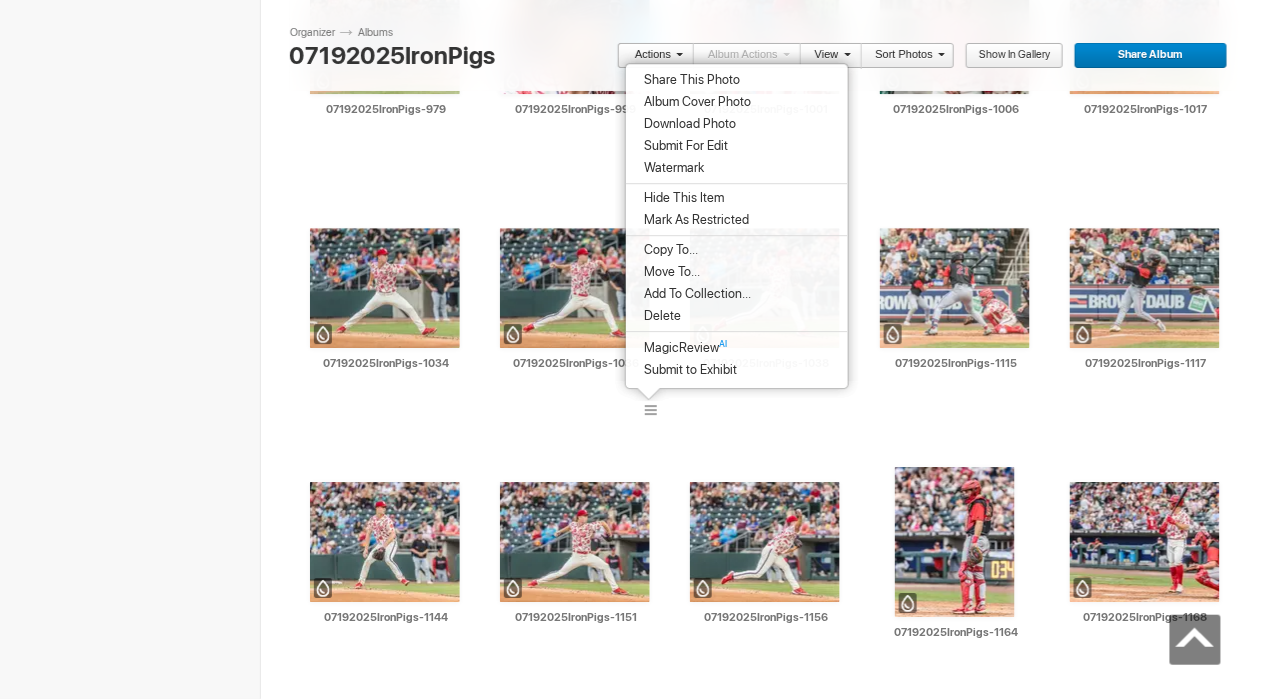 click on "Album Cover Photo" at bounding box center (694, 102) 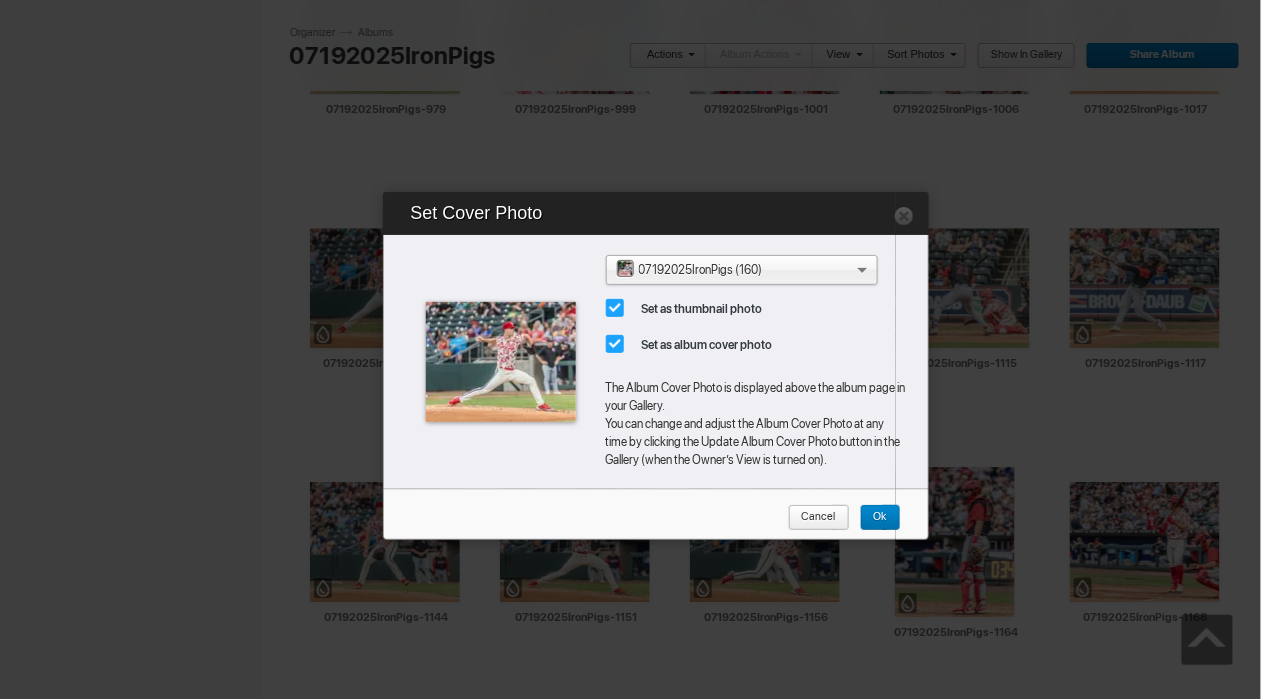 click on "Ok" at bounding box center [873, 518] 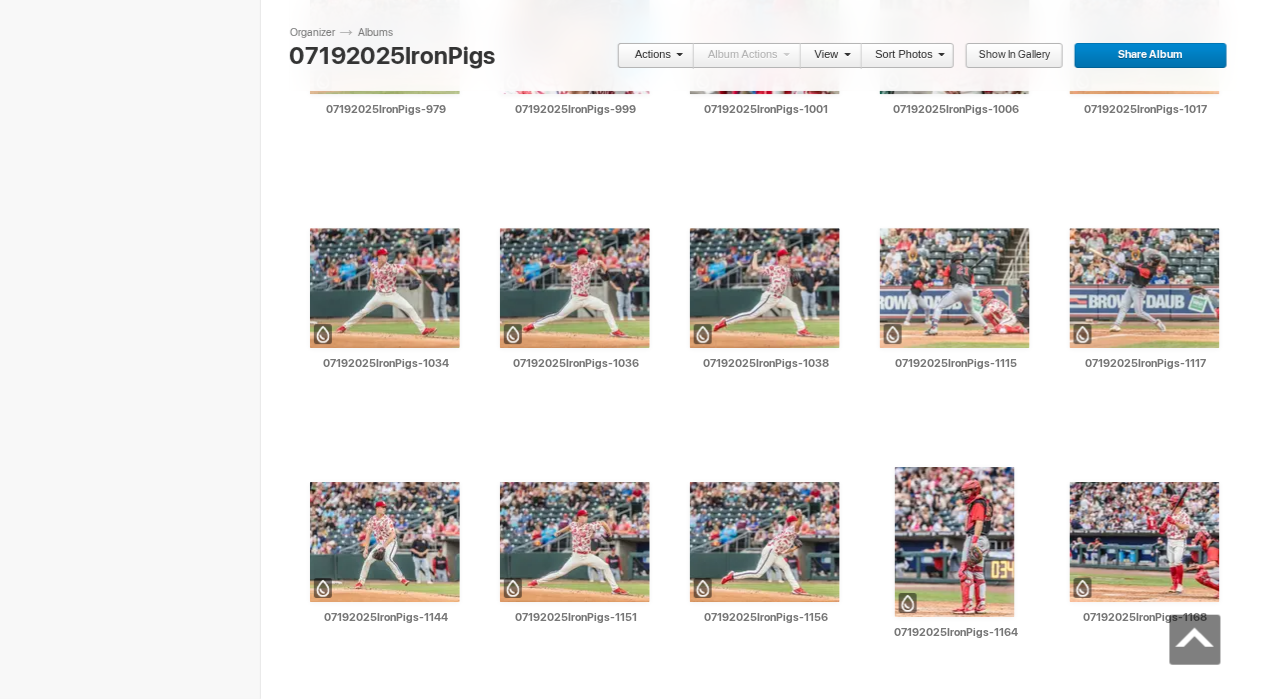 click on "Show in Gallery" at bounding box center (1007, 56) 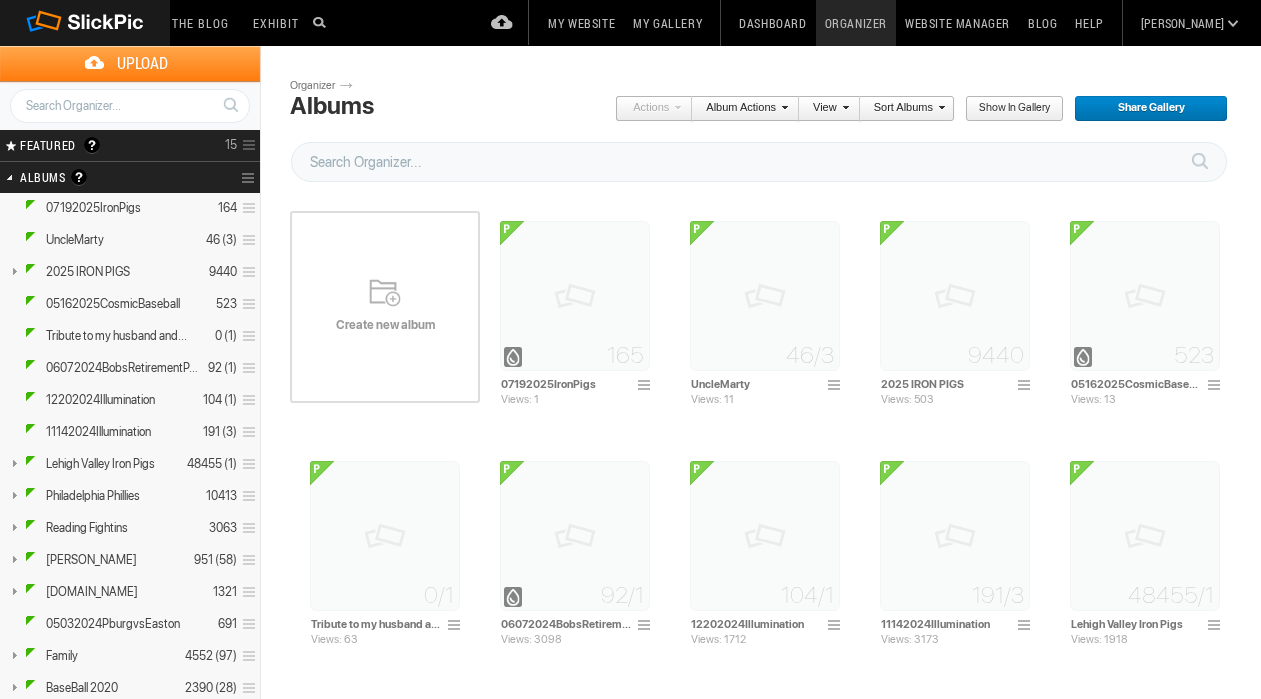 scroll, scrollTop: 0, scrollLeft: 0, axis: both 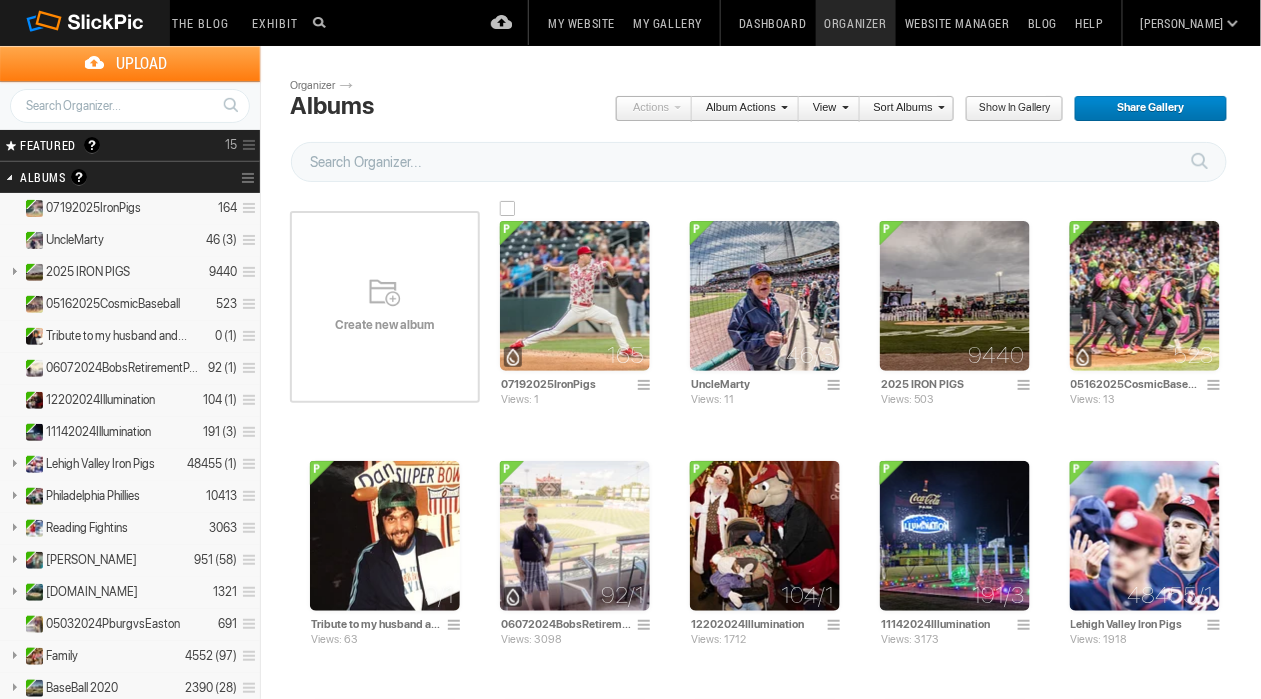 click at bounding box center (575, 296) 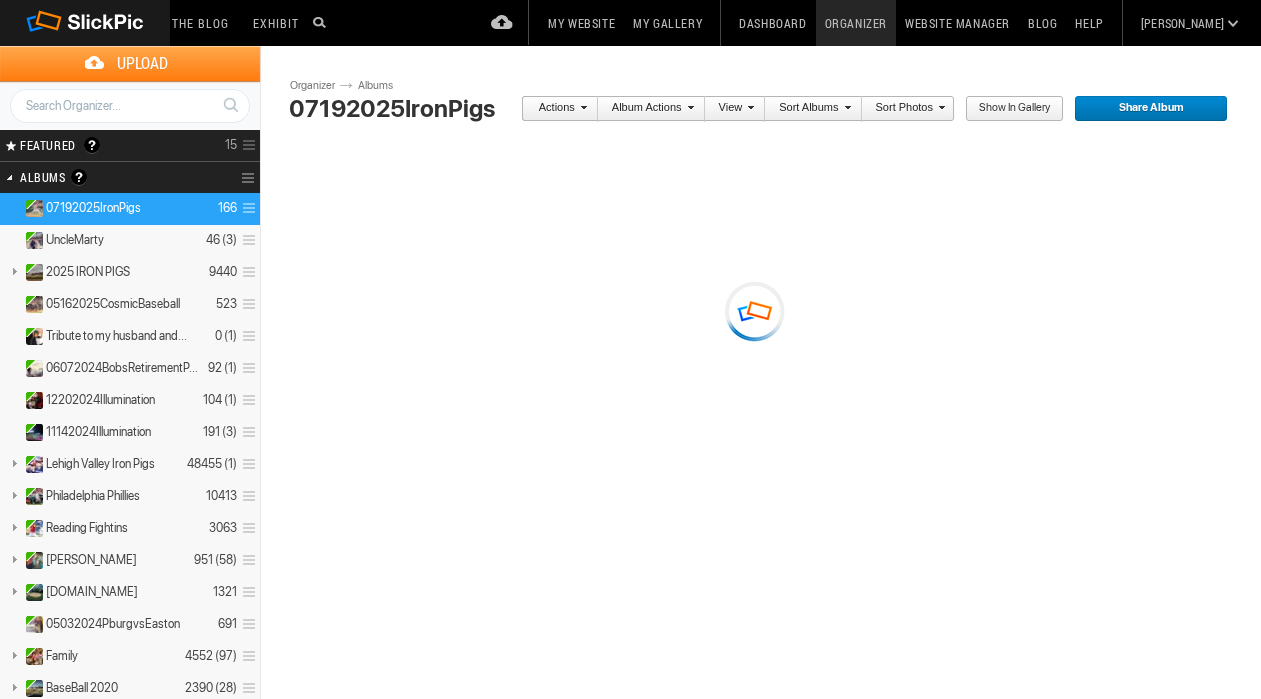 scroll, scrollTop: 0, scrollLeft: 0, axis: both 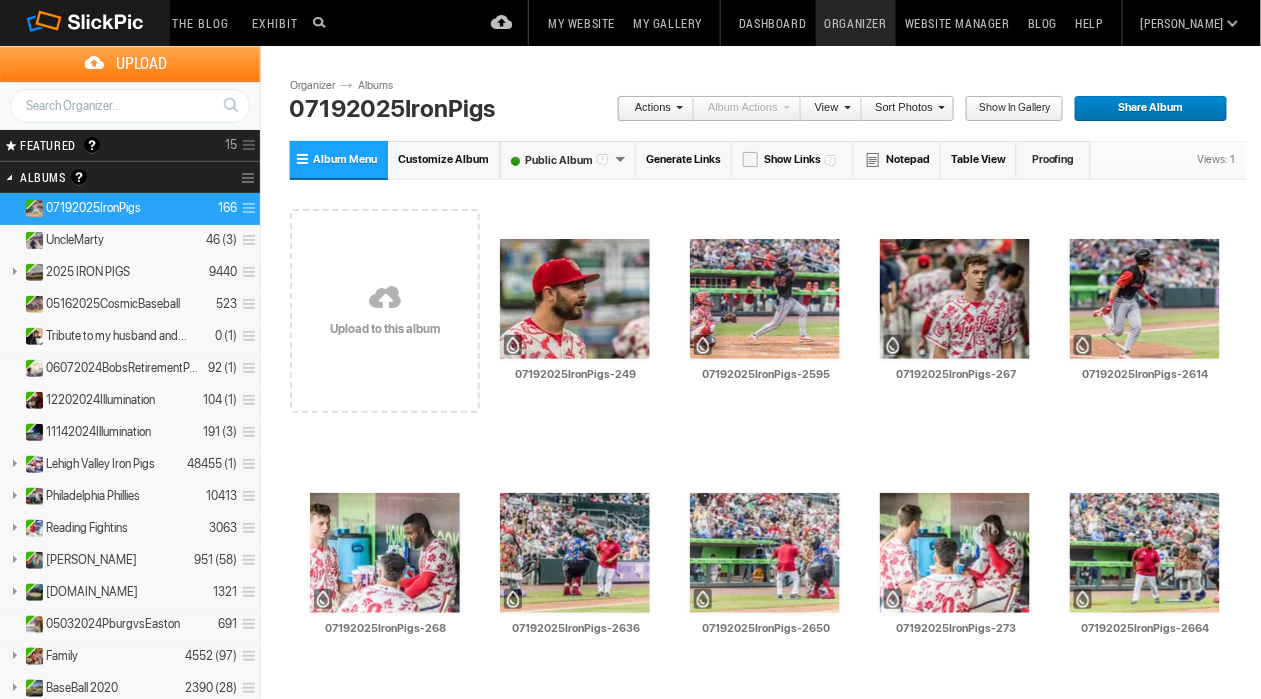 click at bounding box center [939, 107] 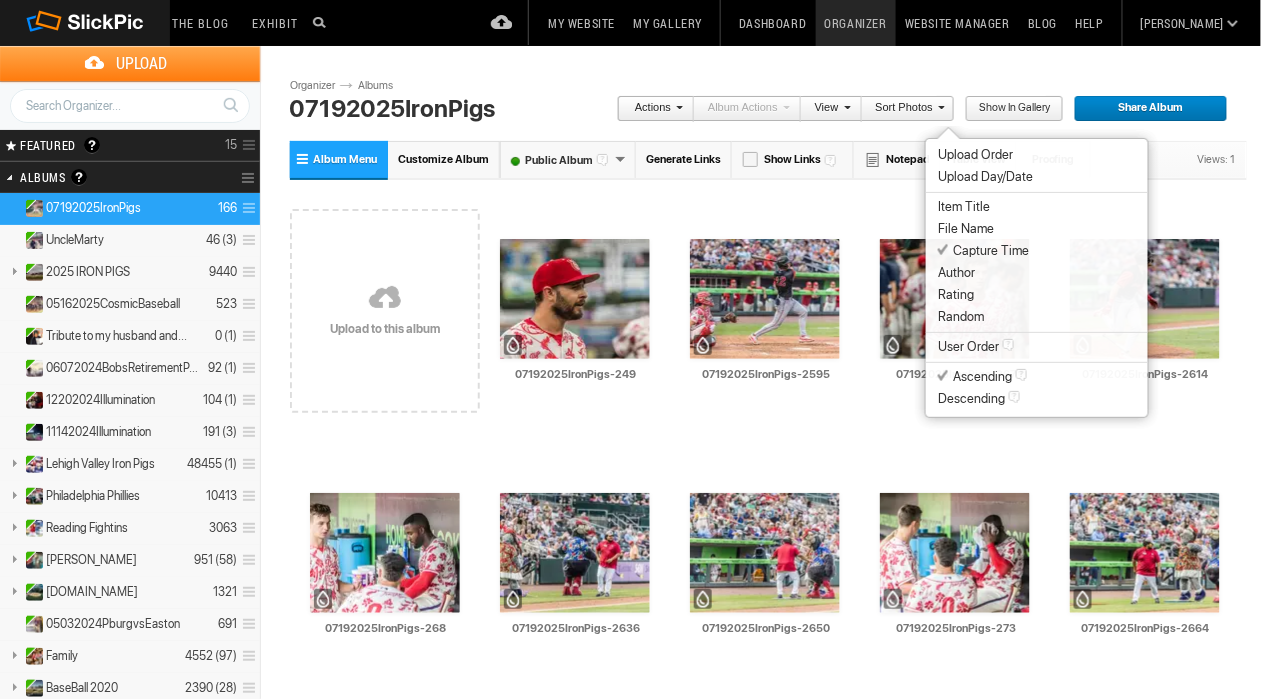 click on "Capture Time" at bounding box center [983, 251] 